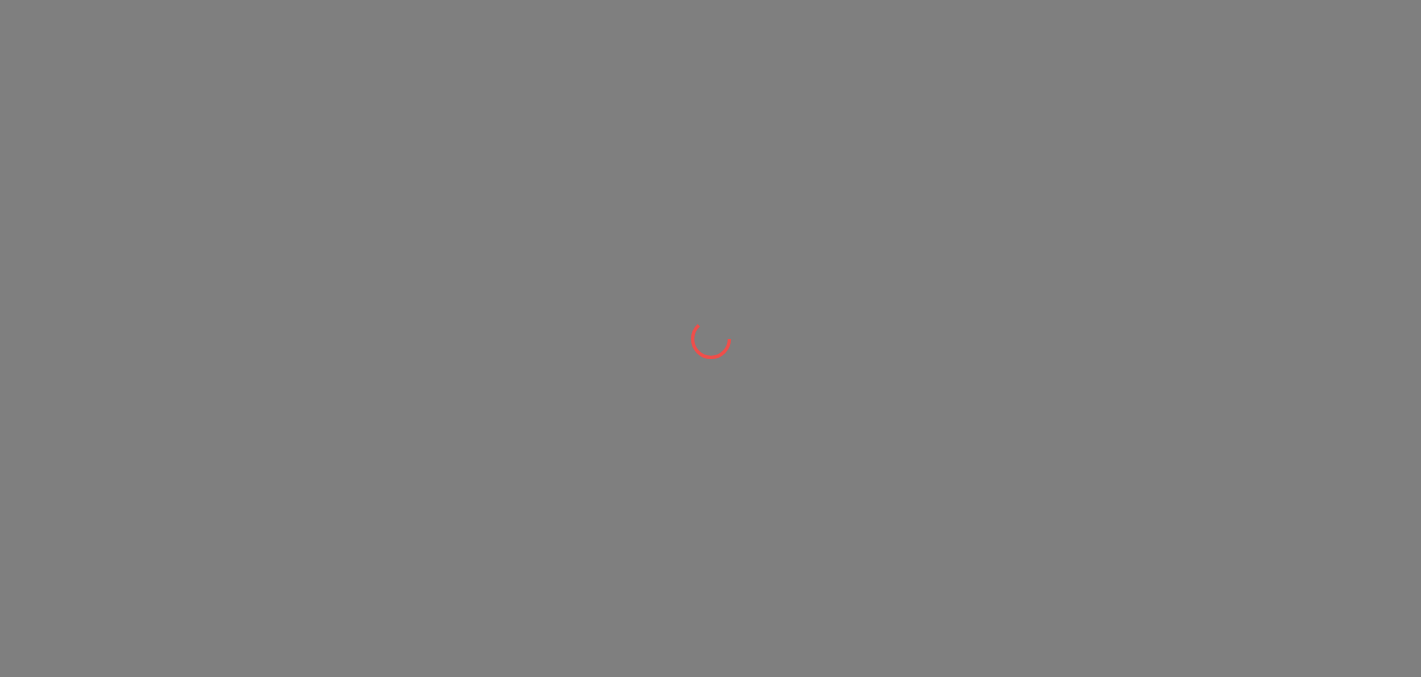 scroll, scrollTop: 0, scrollLeft: 0, axis: both 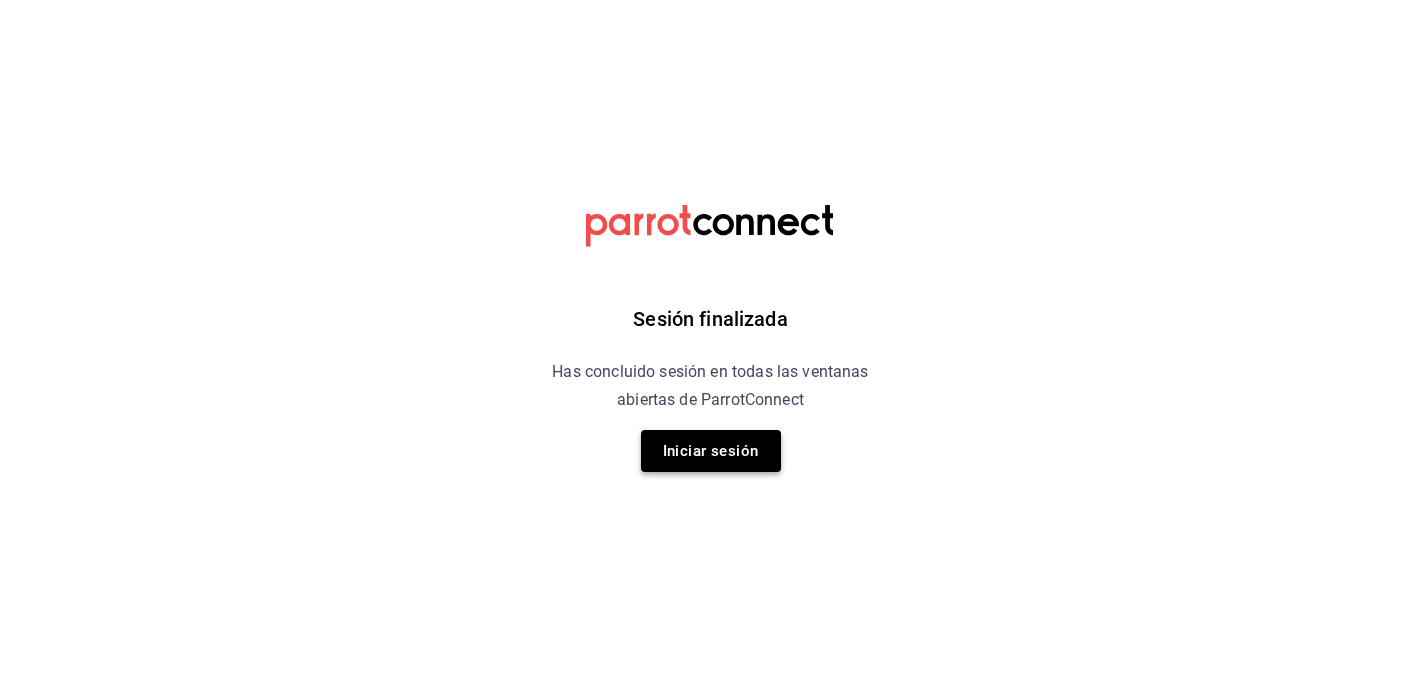 click on "Iniciar sesión" at bounding box center [711, 451] 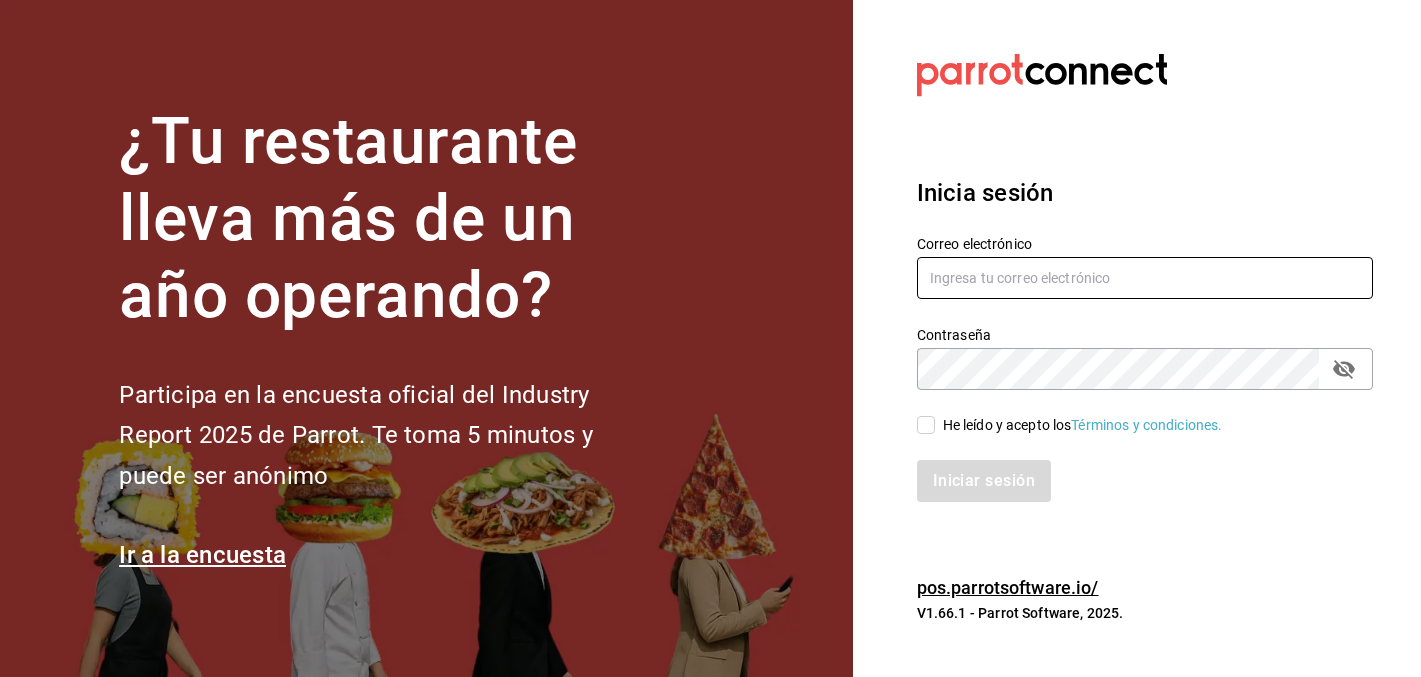 click at bounding box center (1145, 278) 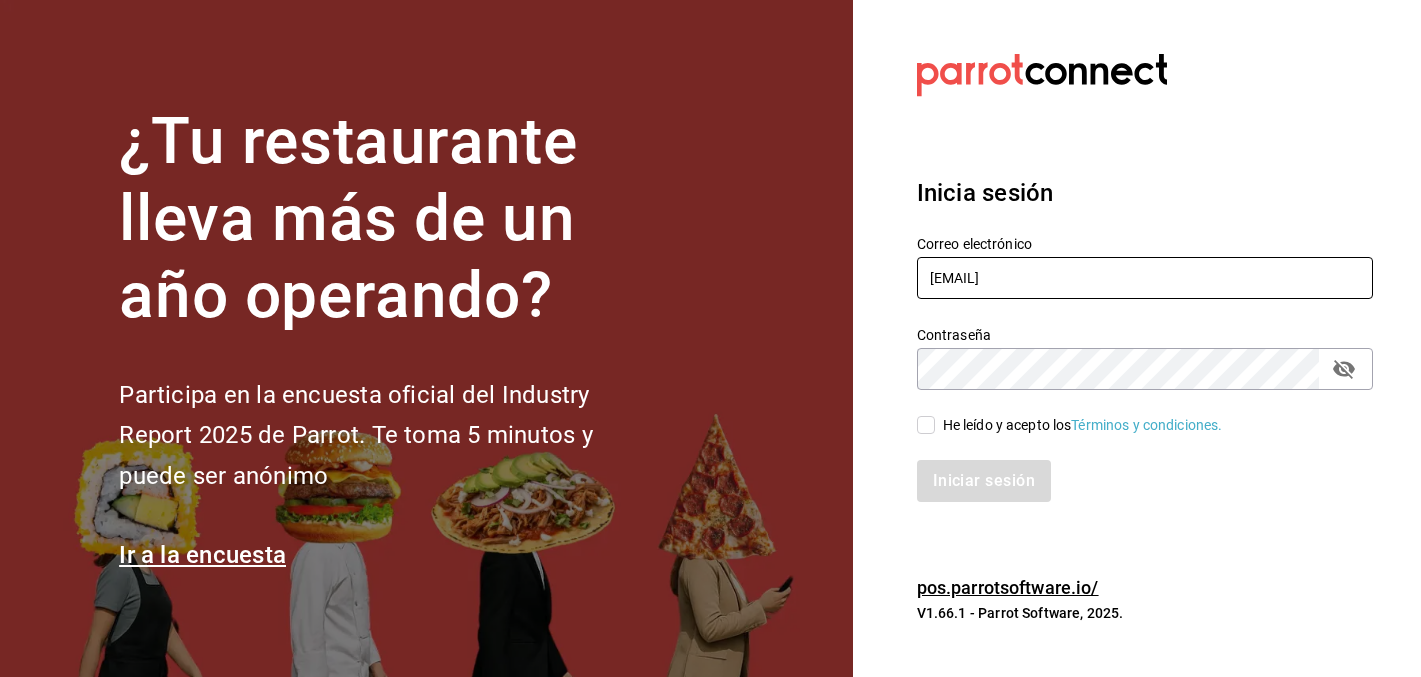 type on "christy.ponce95@hotmail.com" 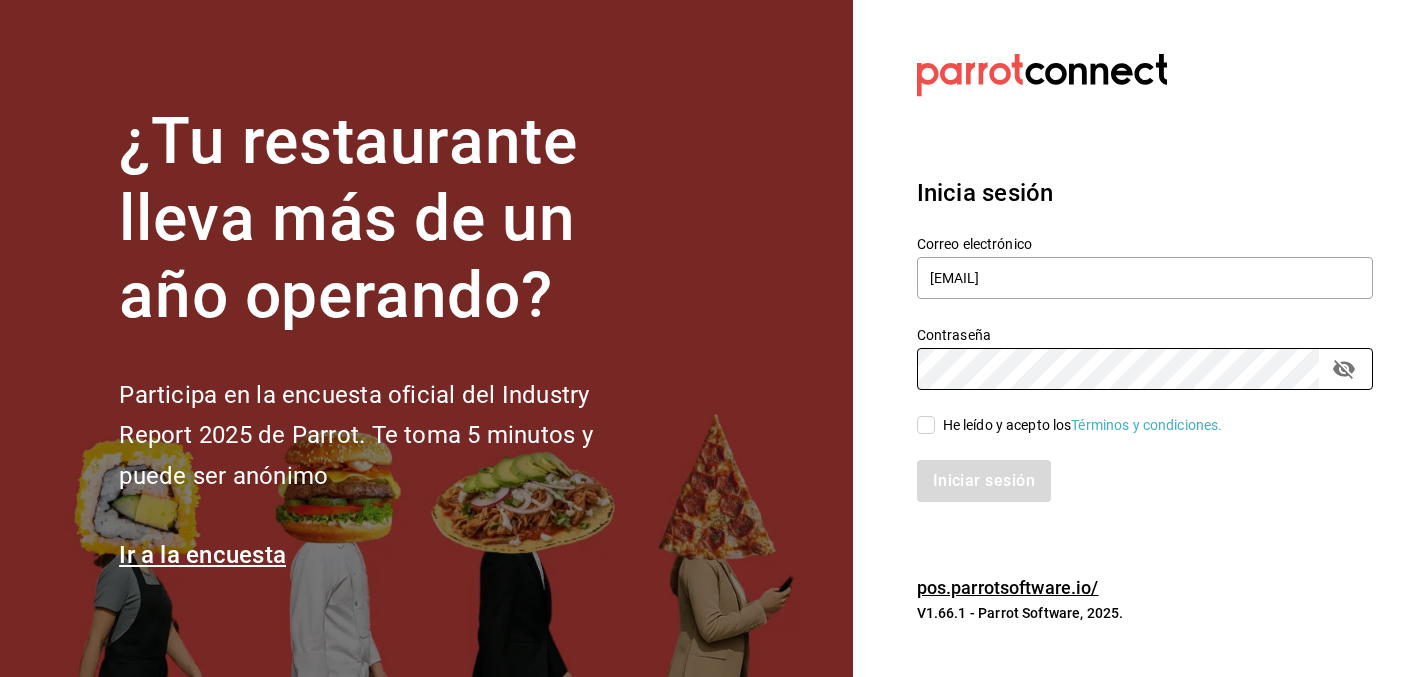 click on "He leído y acepto los  Términos y condiciones." at bounding box center [1083, 425] 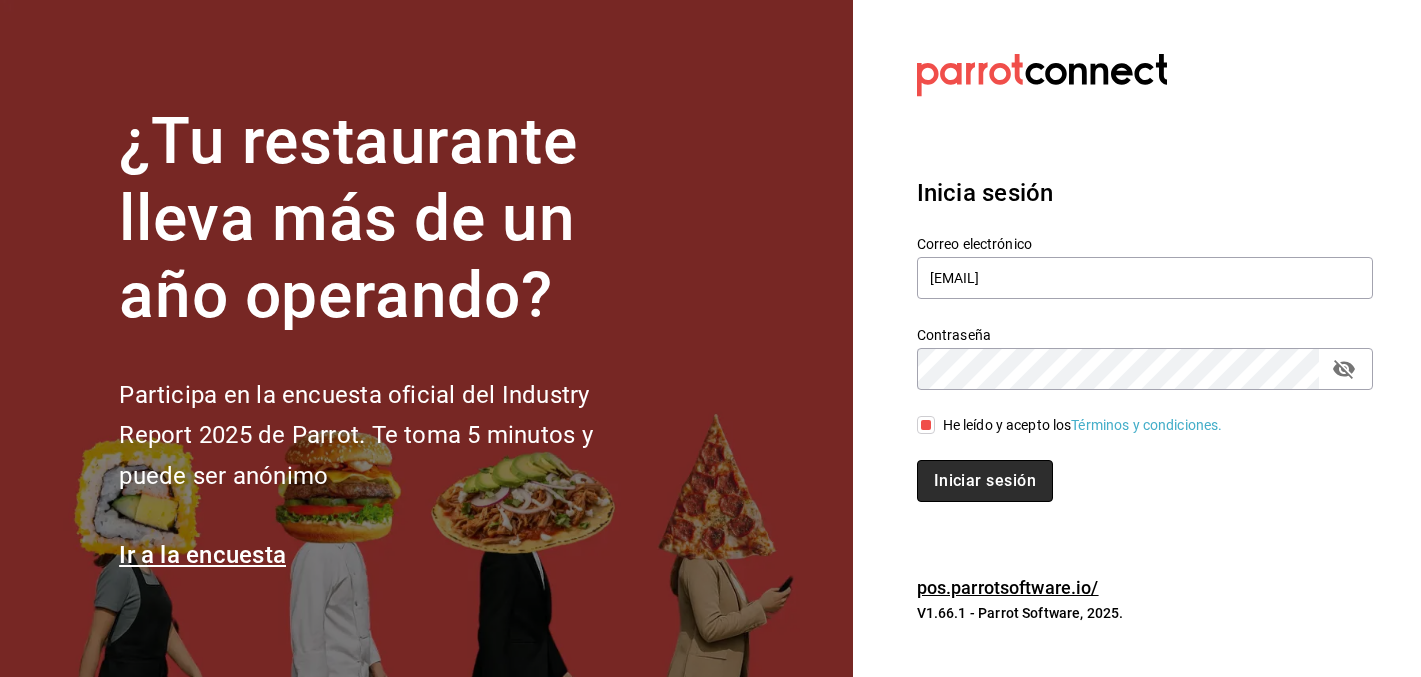 click on "Iniciar sesión" at bounding box center (985, 481) 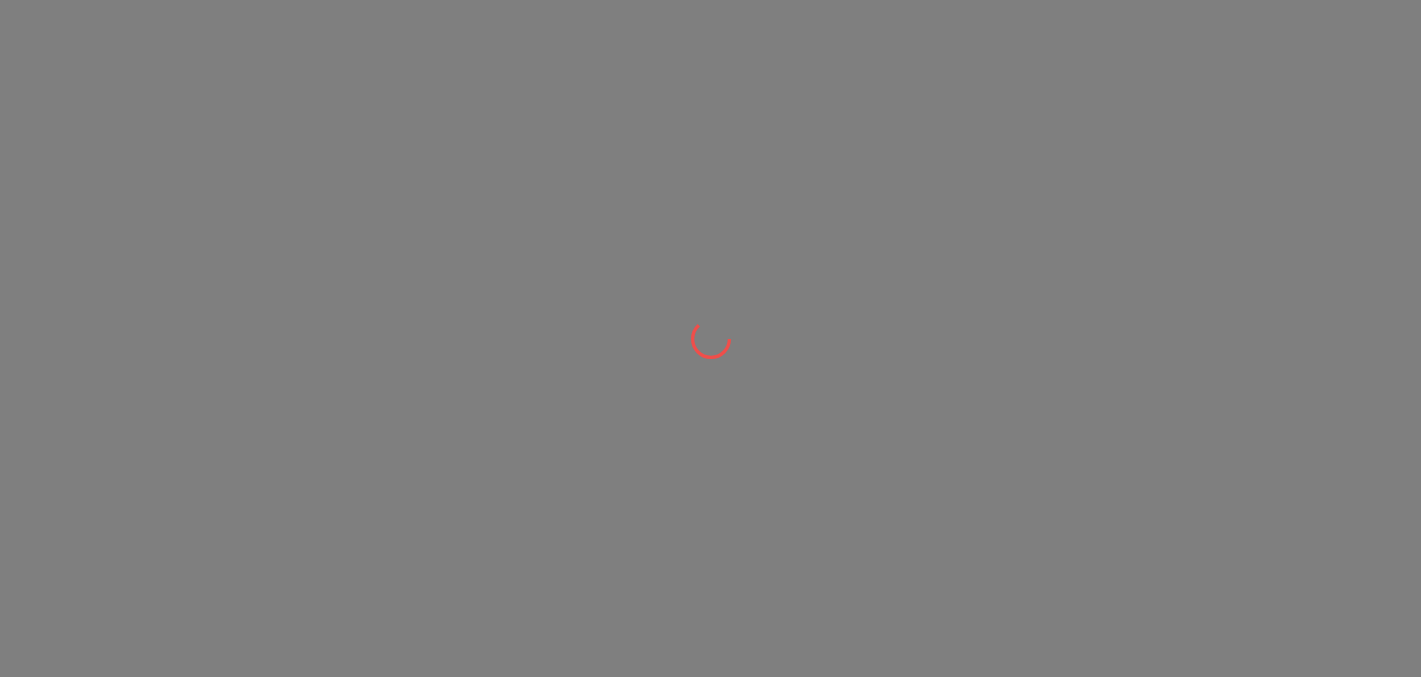 scroll, scrollTop: 0, scrollLeft: 0, axis: both 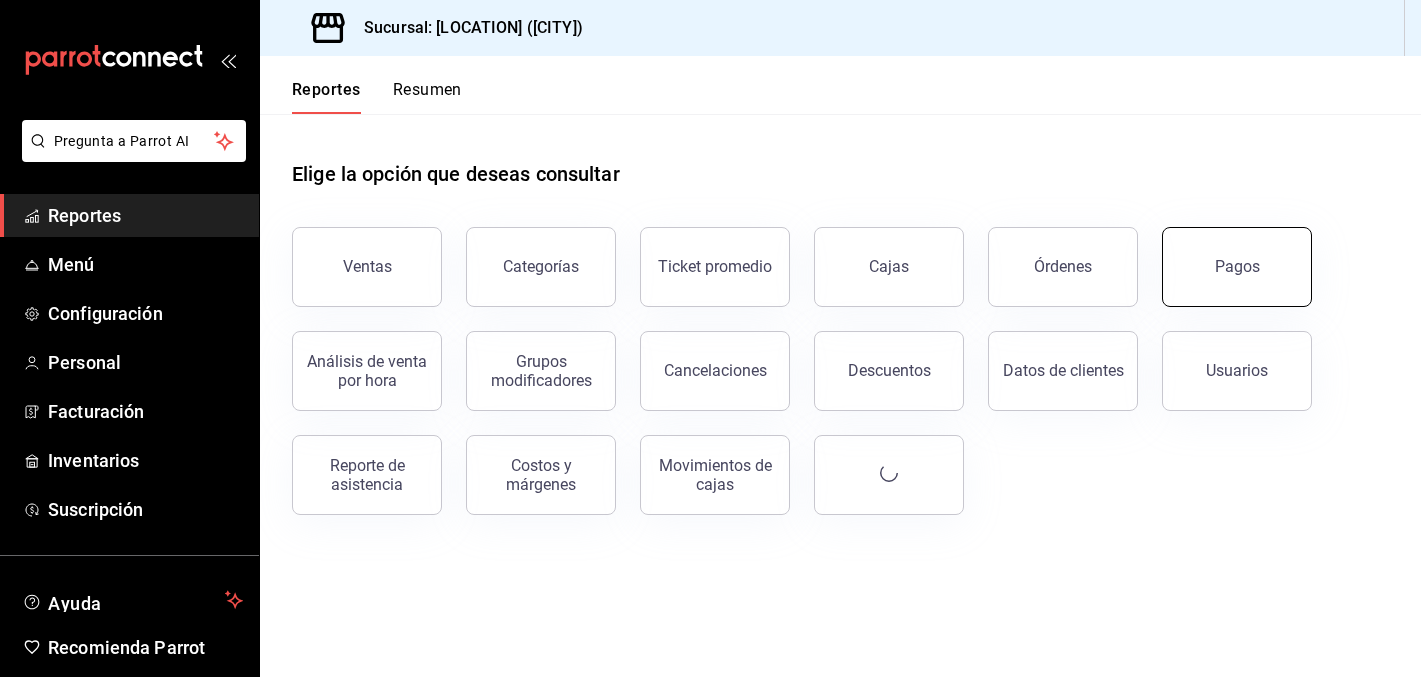 click on "Pagos" at bounding box center (1237, 267) 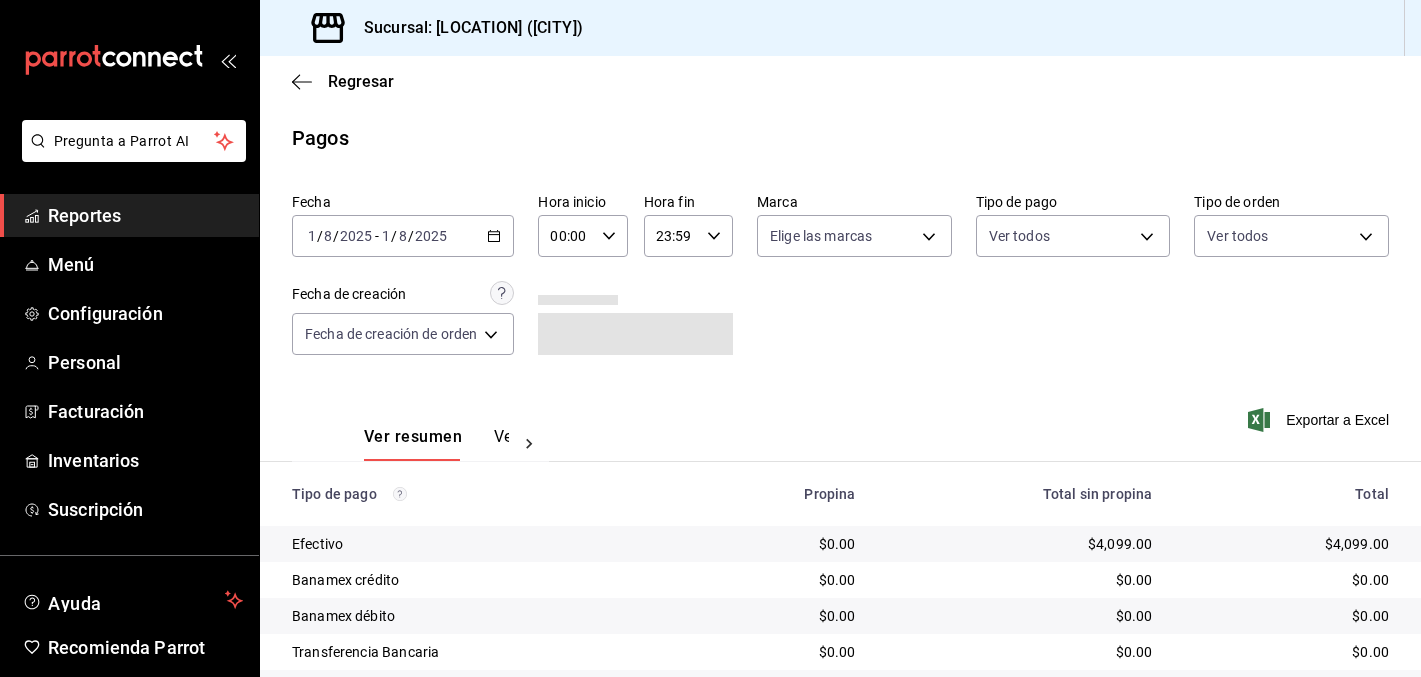 click 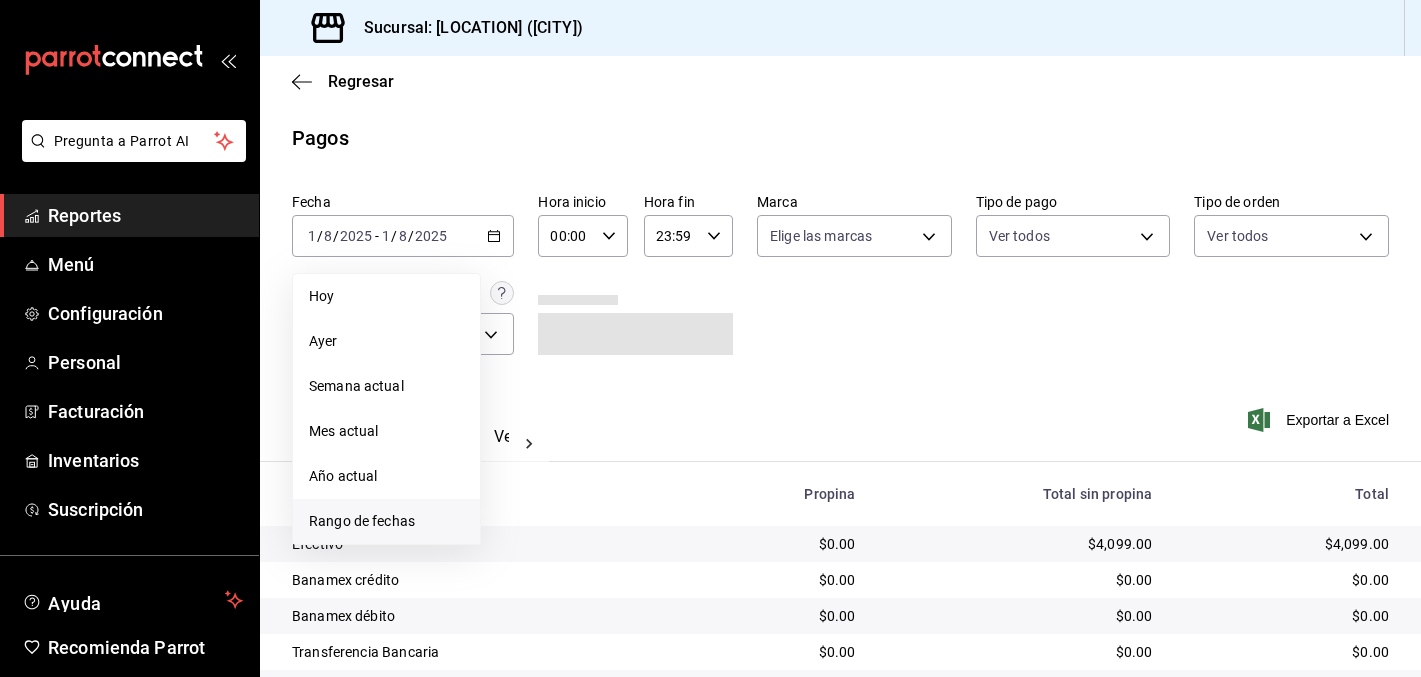 click on "Rango de fechas" at bounding box center [386, 521] 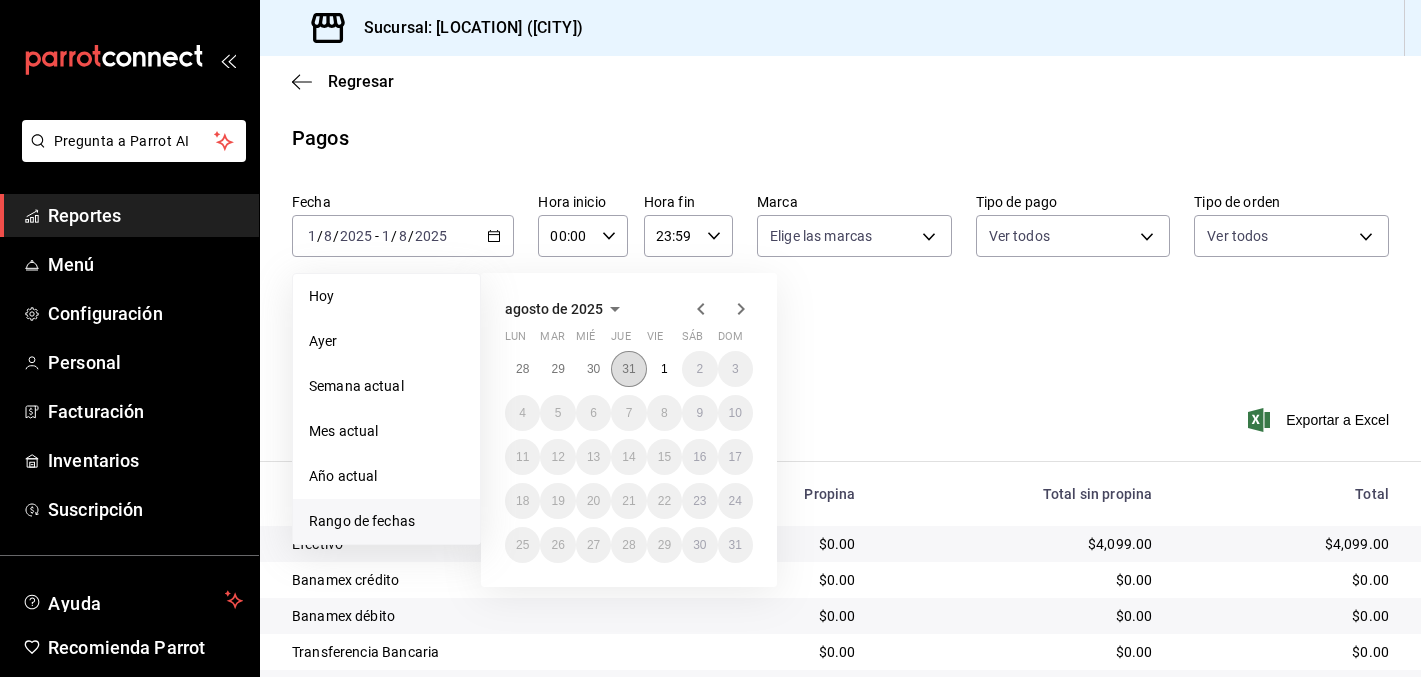 click on "31" at bounding box center [628, 369] 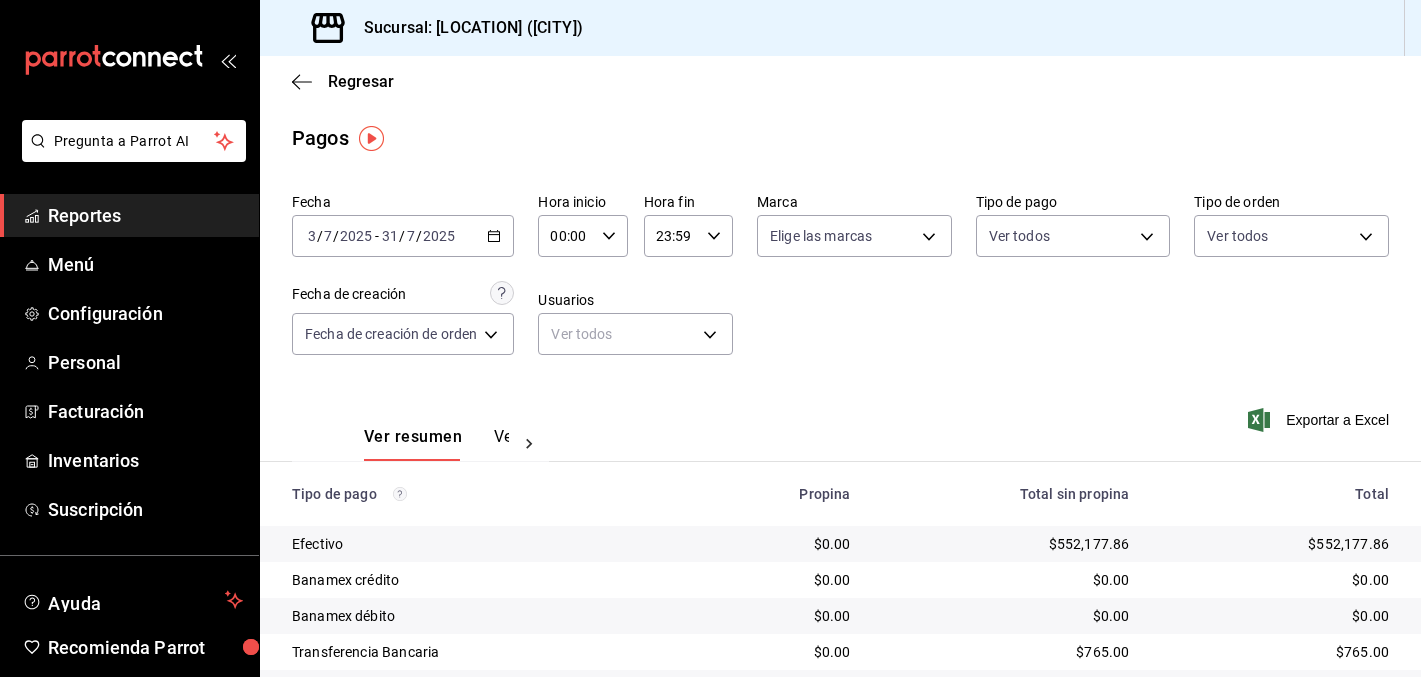 scroll, scrollTop: 97, scrollLeft: 0, axis: vertical 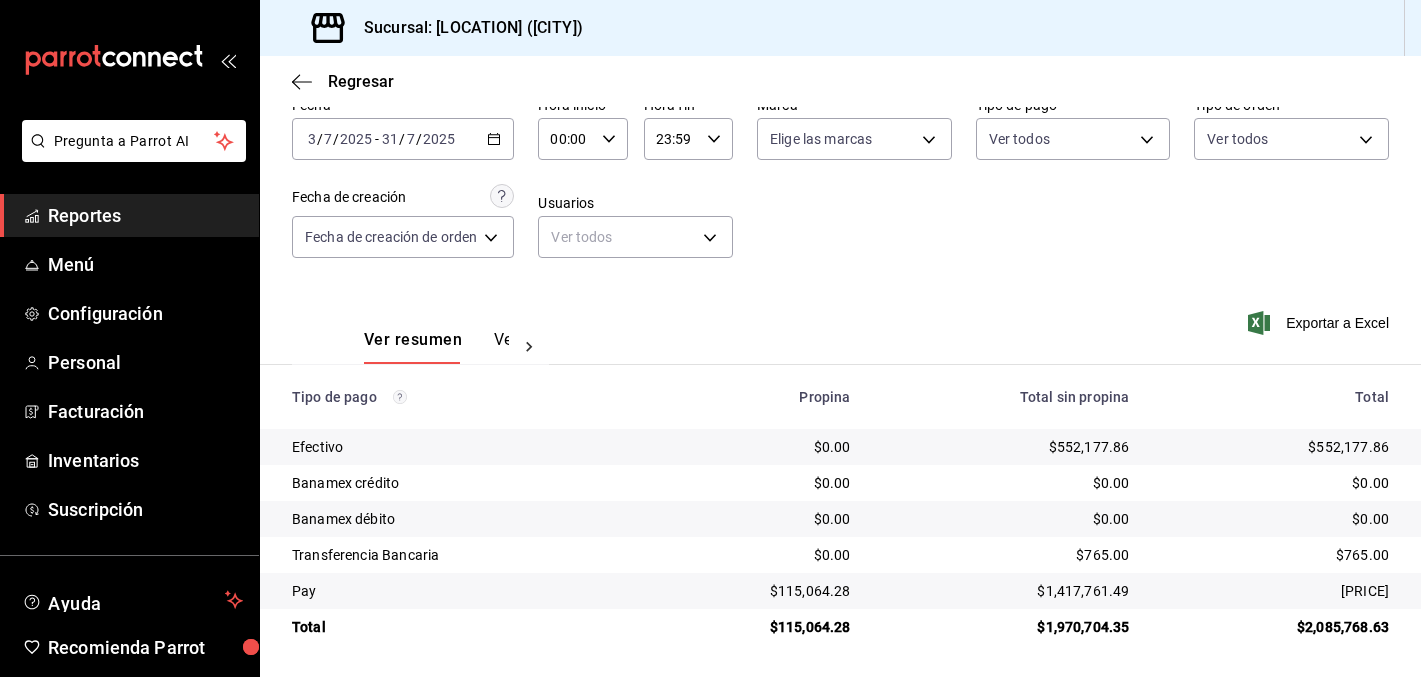 click 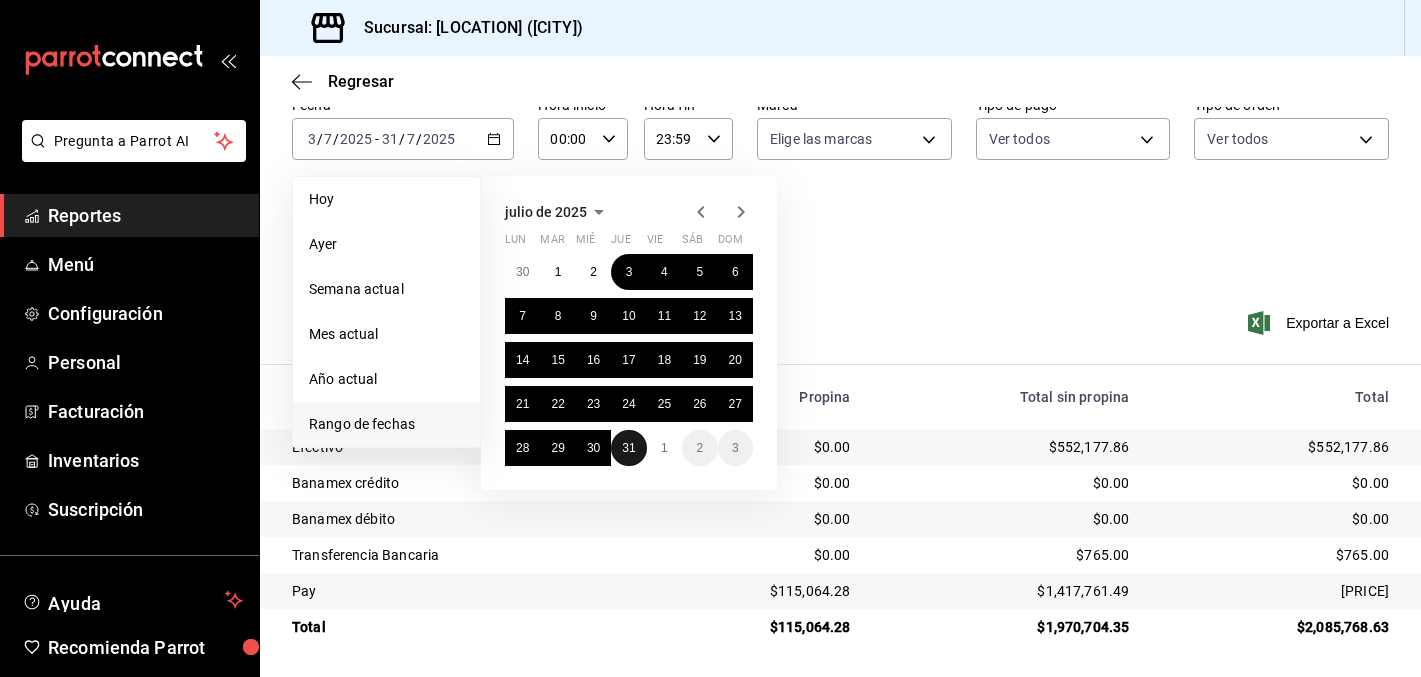 click on "31" at bounding box center (628, 448) 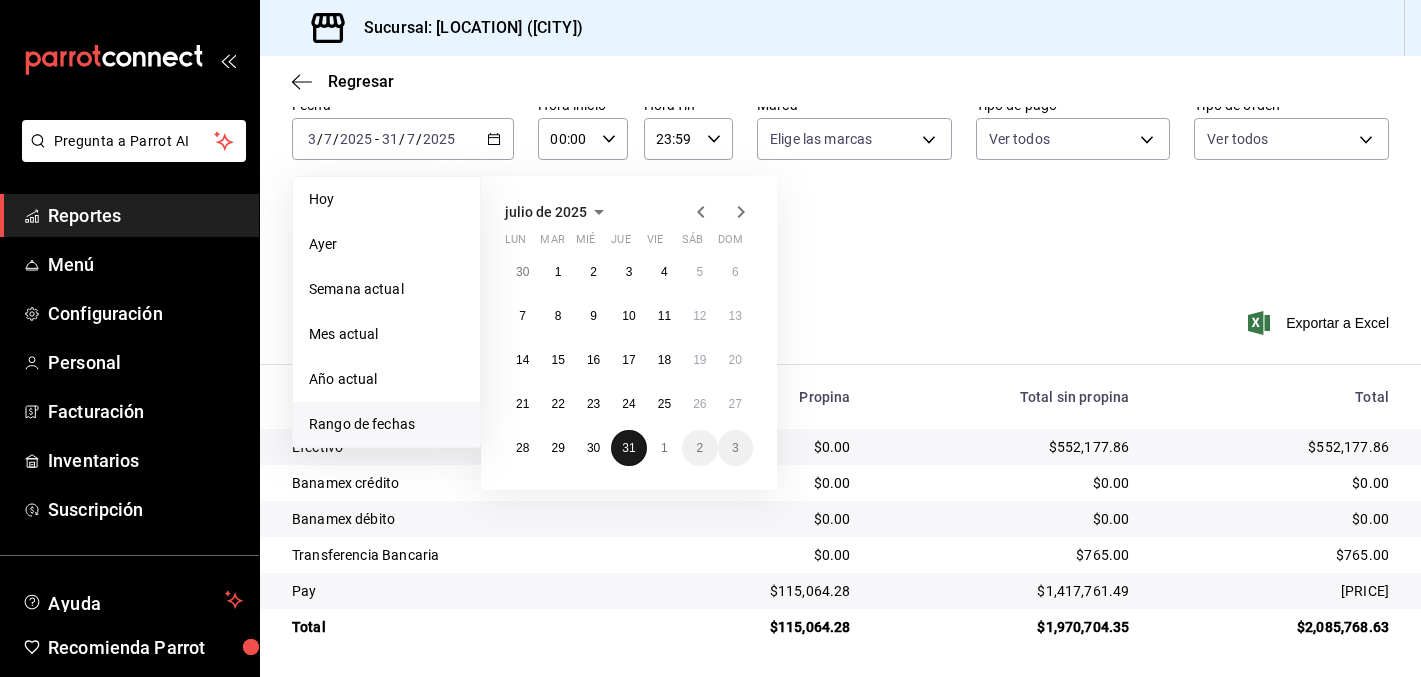 click on "31" at bounding box center [628, 448] 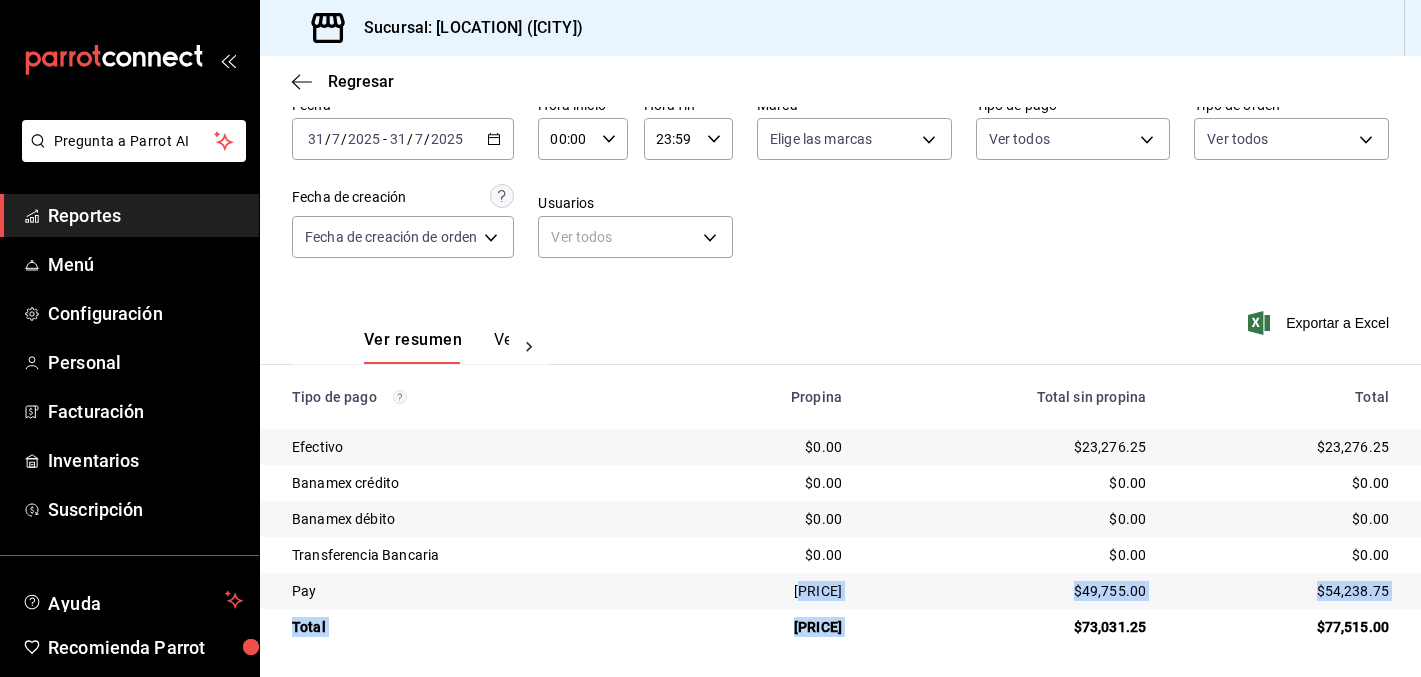 drag, startPoint x: 807, startPoint y: 594, endPoint x: 912, endPoint y: 610, distance: 106.21205 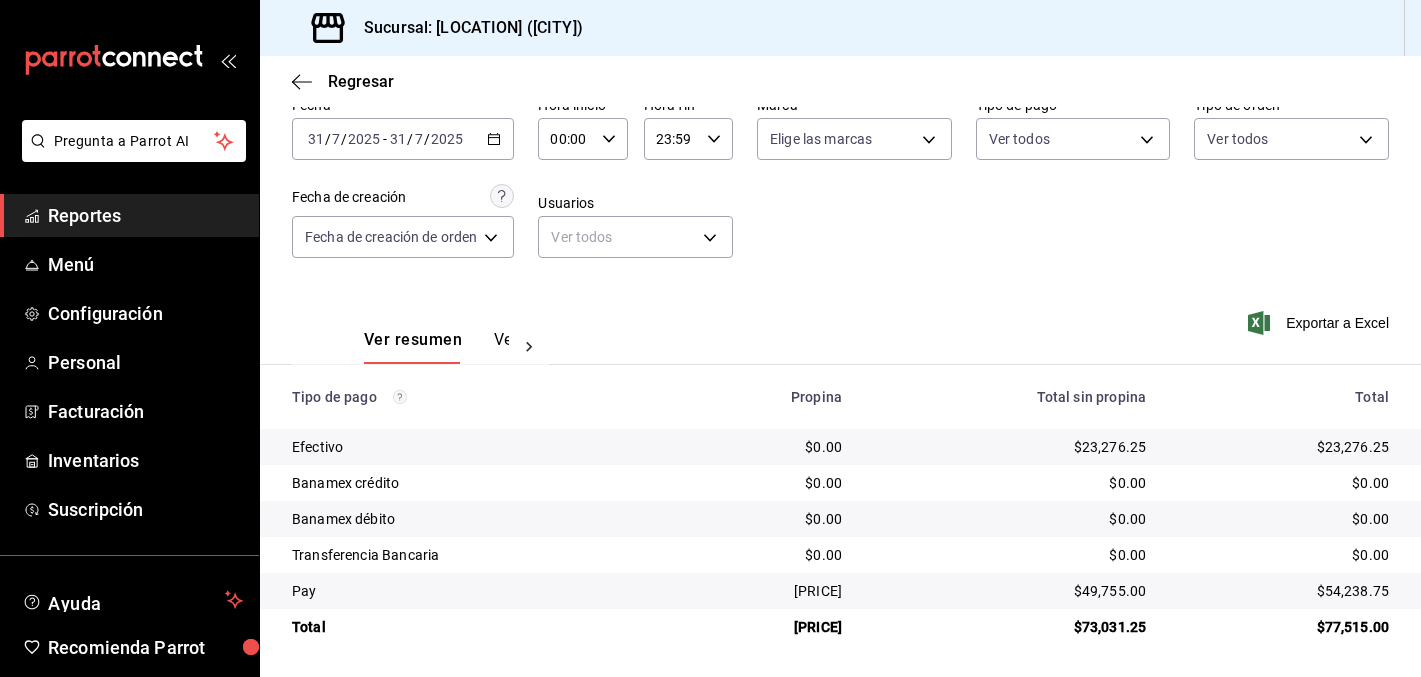 drag, startPoint x: 804, startPoint y: 589, endPoint x: 860, endPoint y: 589, distance: 56 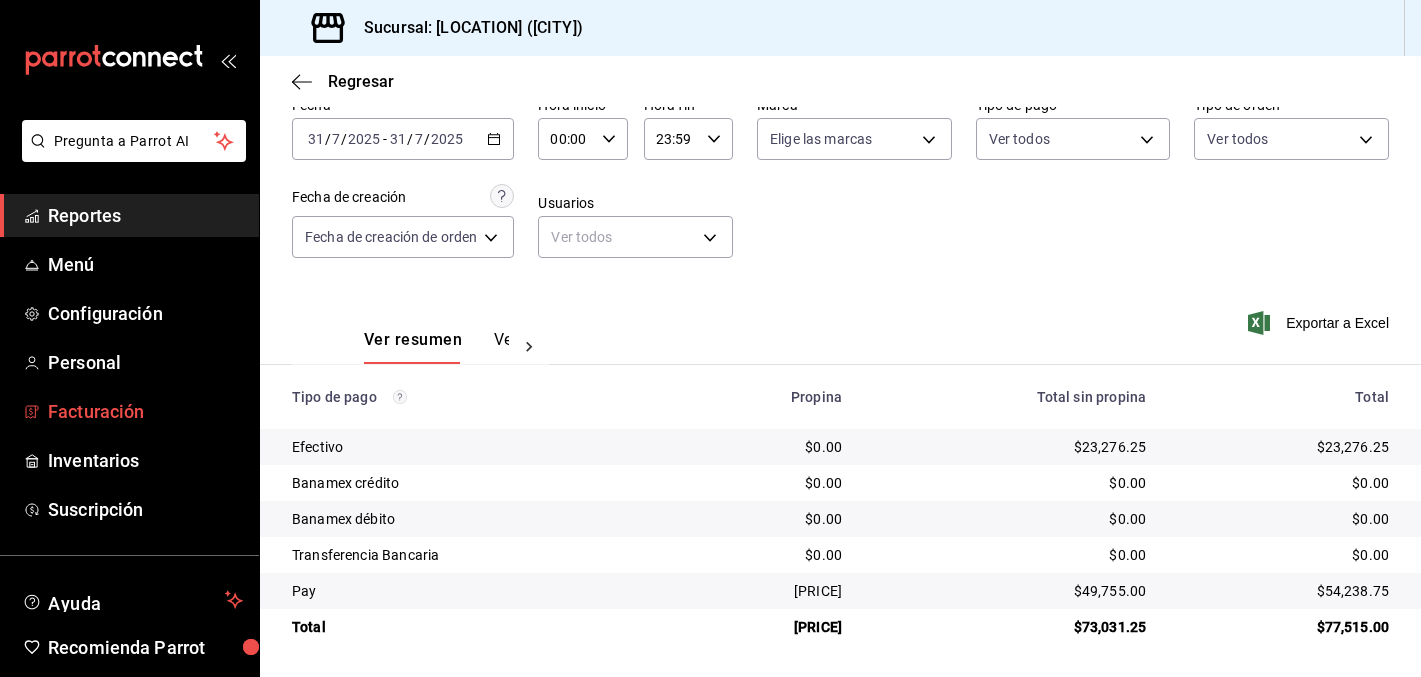 click on "Facturación" at bounding box center (145, 411) 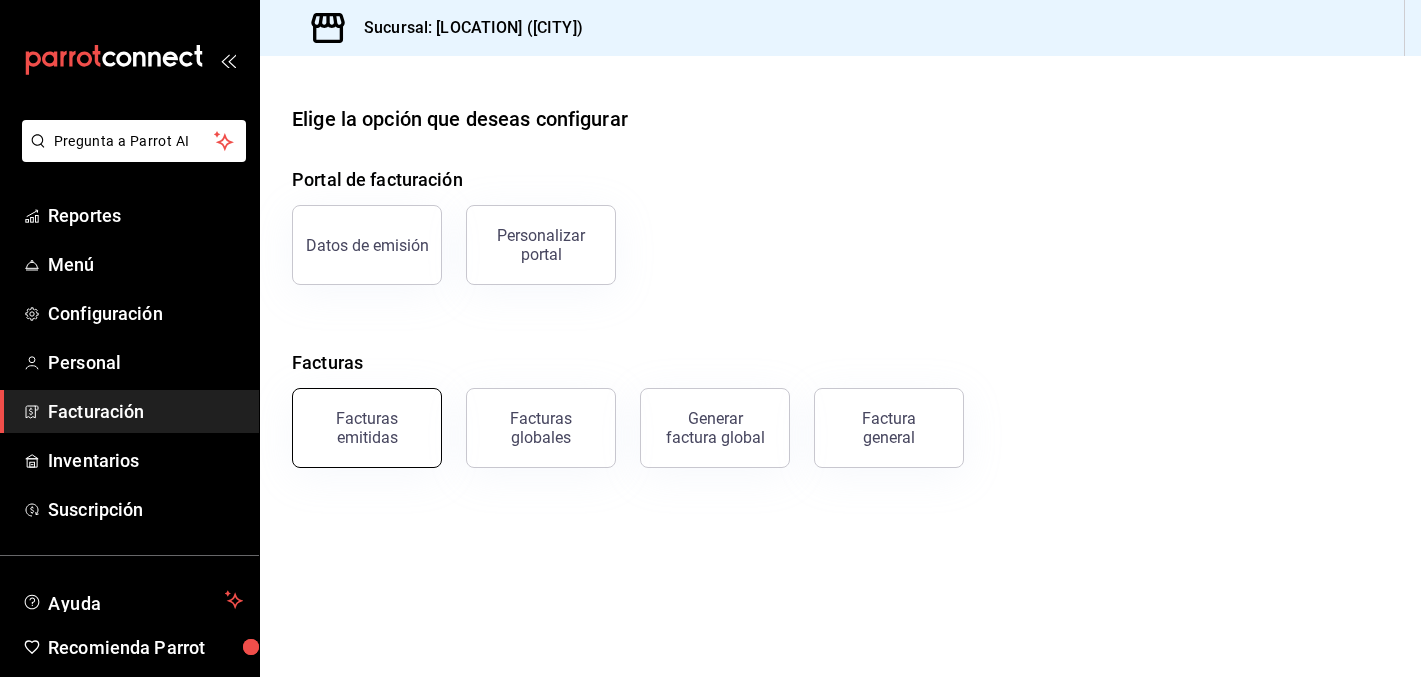 click on "Facturas emitidas" at bounding box center (367, 428) 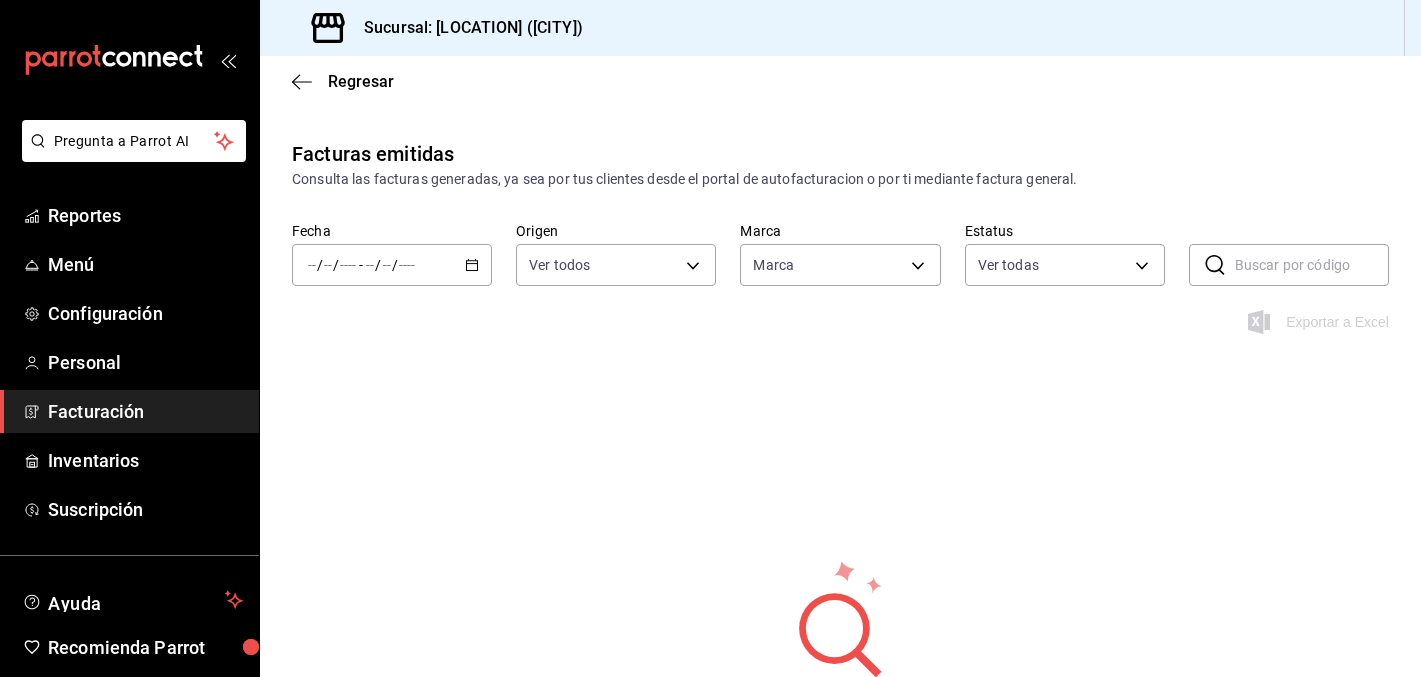 type on "[UUID]" 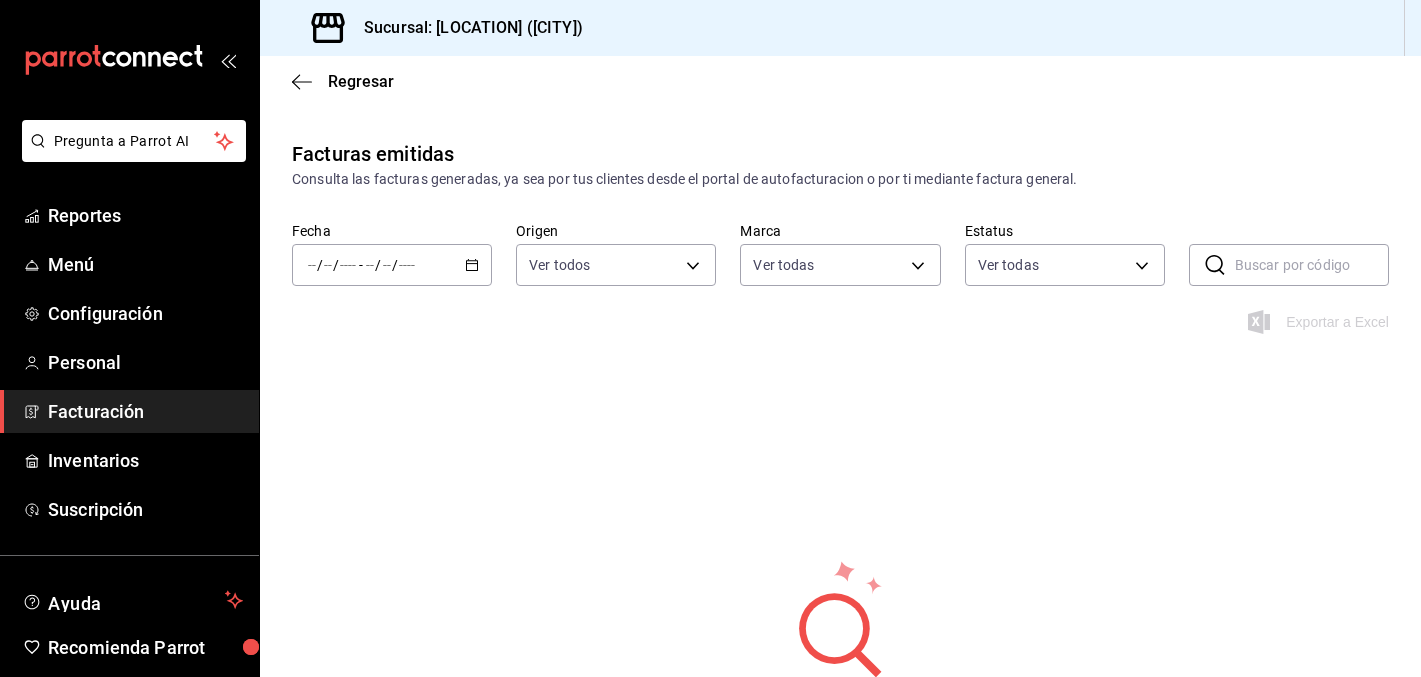 click on "/ / - / /" at bounding box center (392, 265) 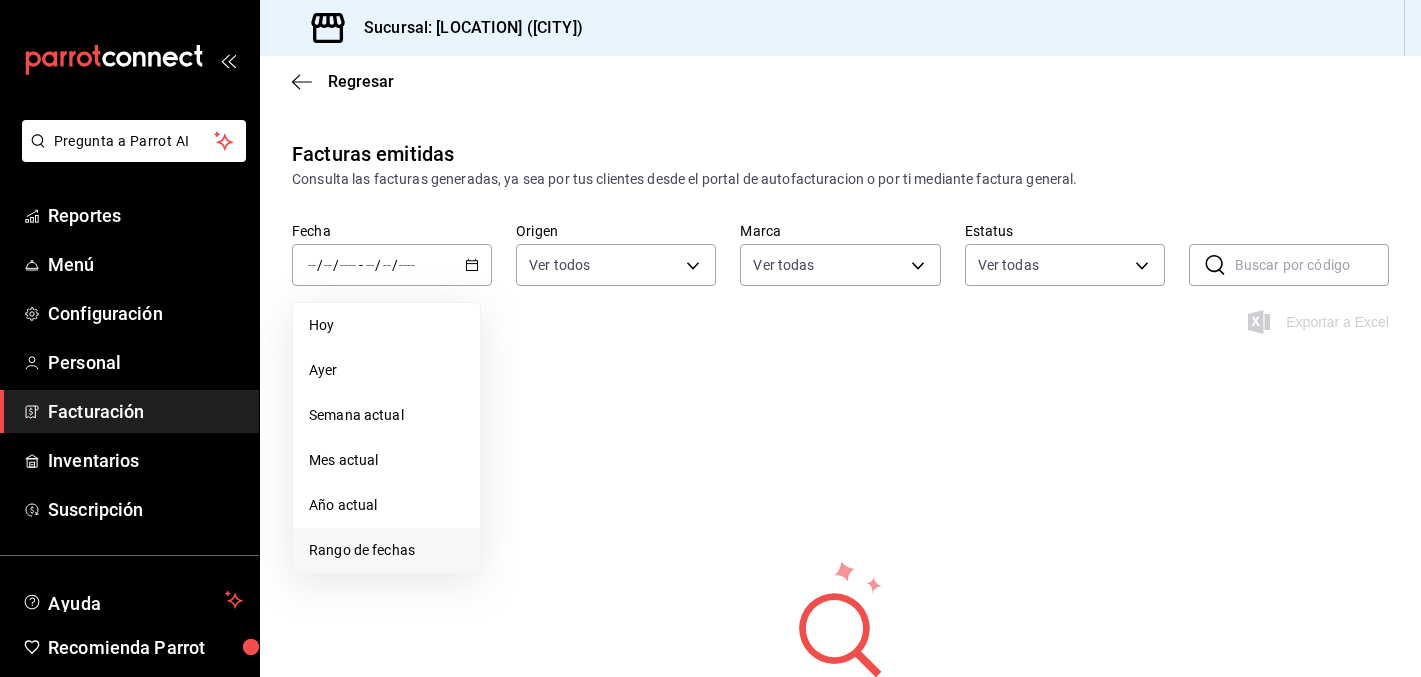 click on "Rango de fechas" at bounding box center [386, 550] 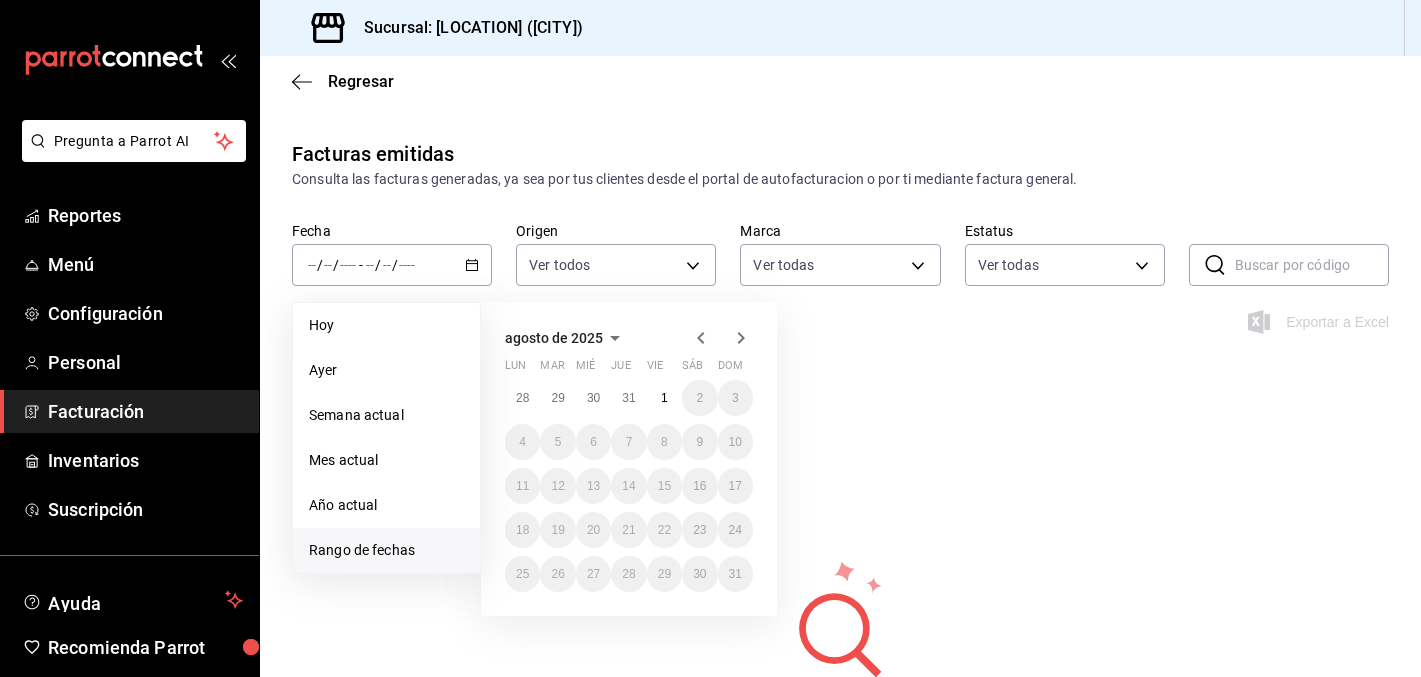 click 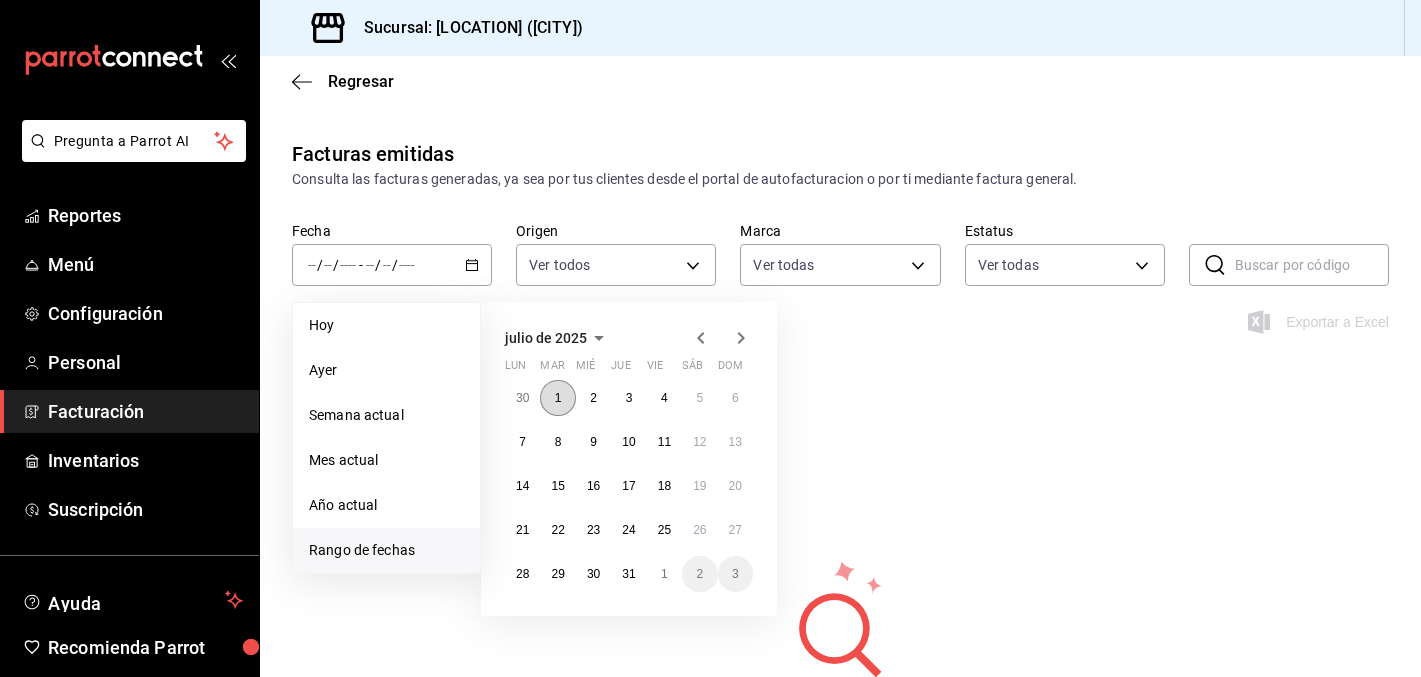 click on "1" at bounding box center [558, 398] 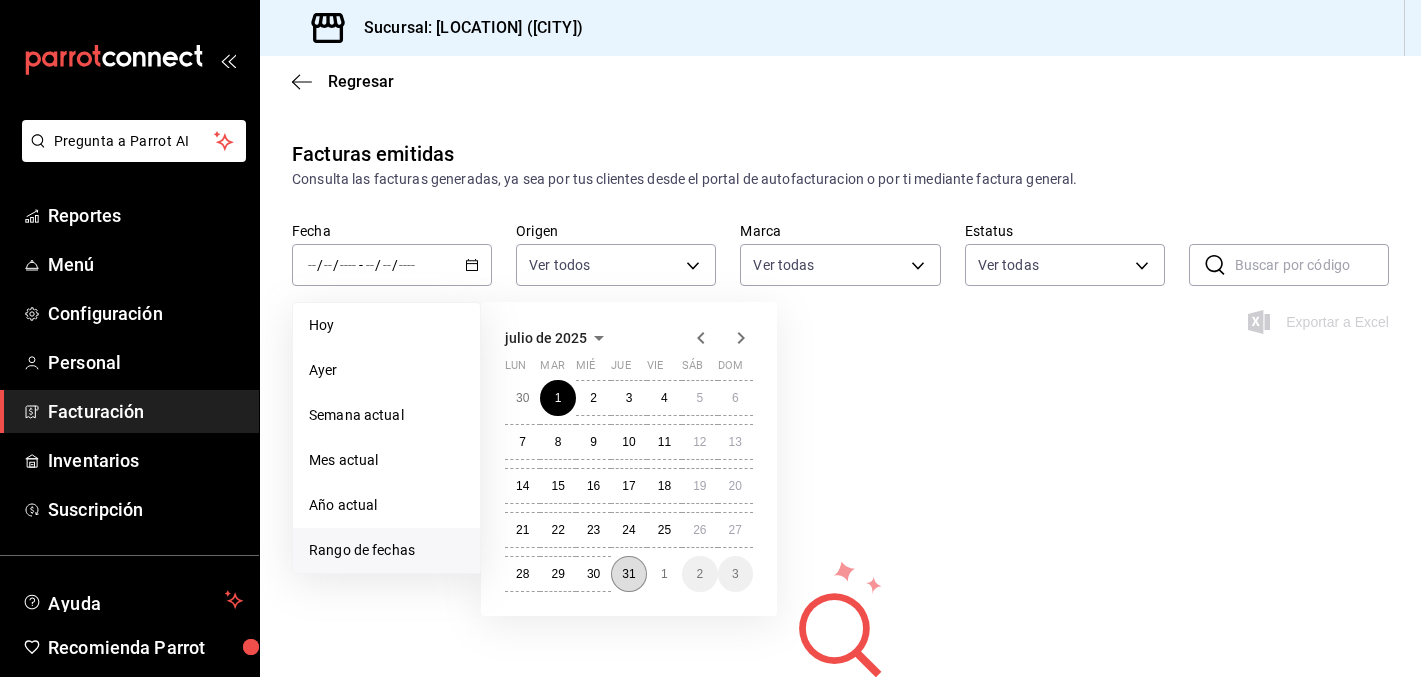 click on "31" at bounding box center (628, 574) 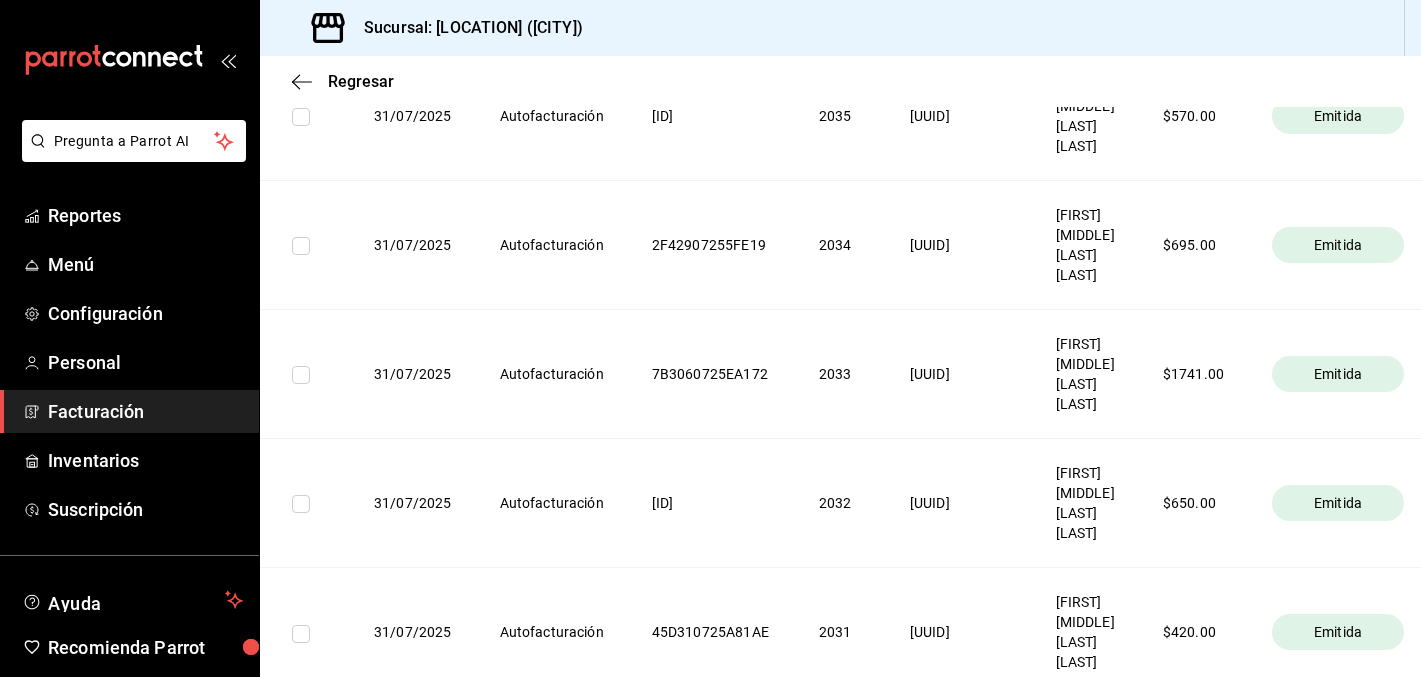 scroll, scrollTop: 0, scrollLeft: 0, axis: both 